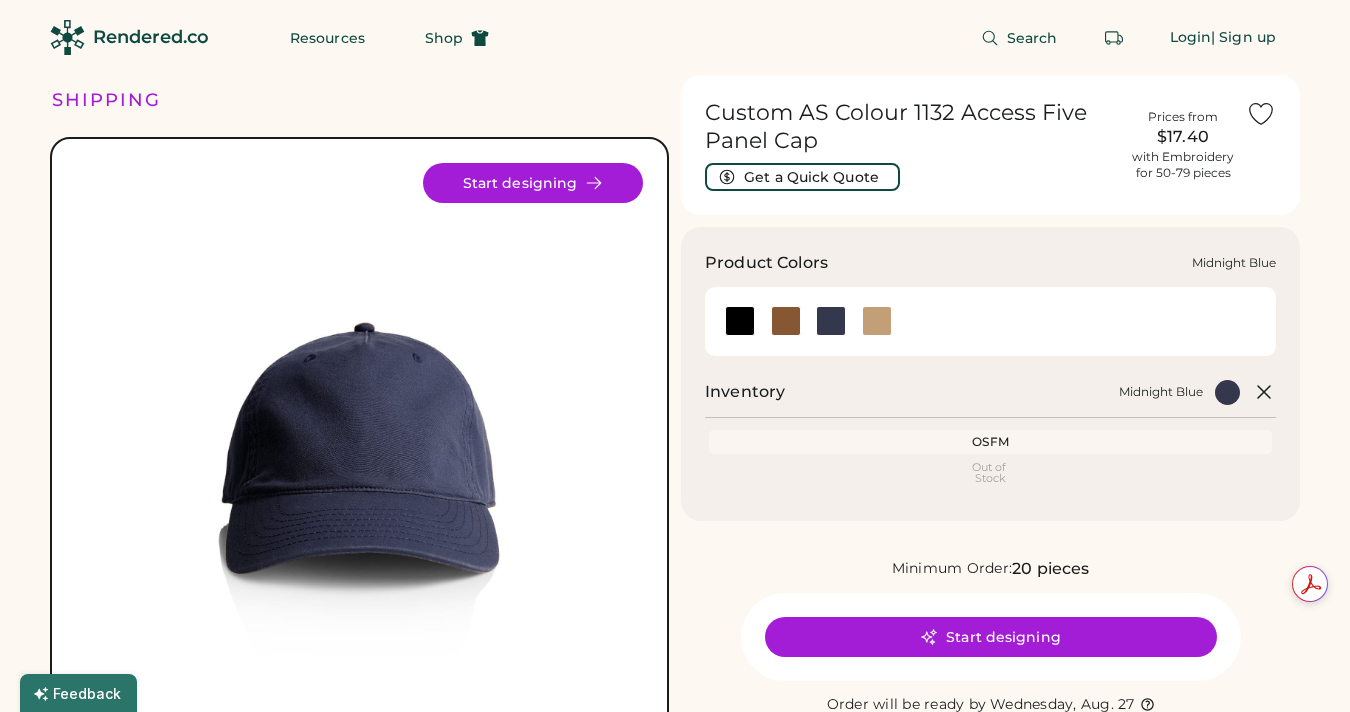 scroll, scrollTop: 0, scrollLeft: 0, axis: both 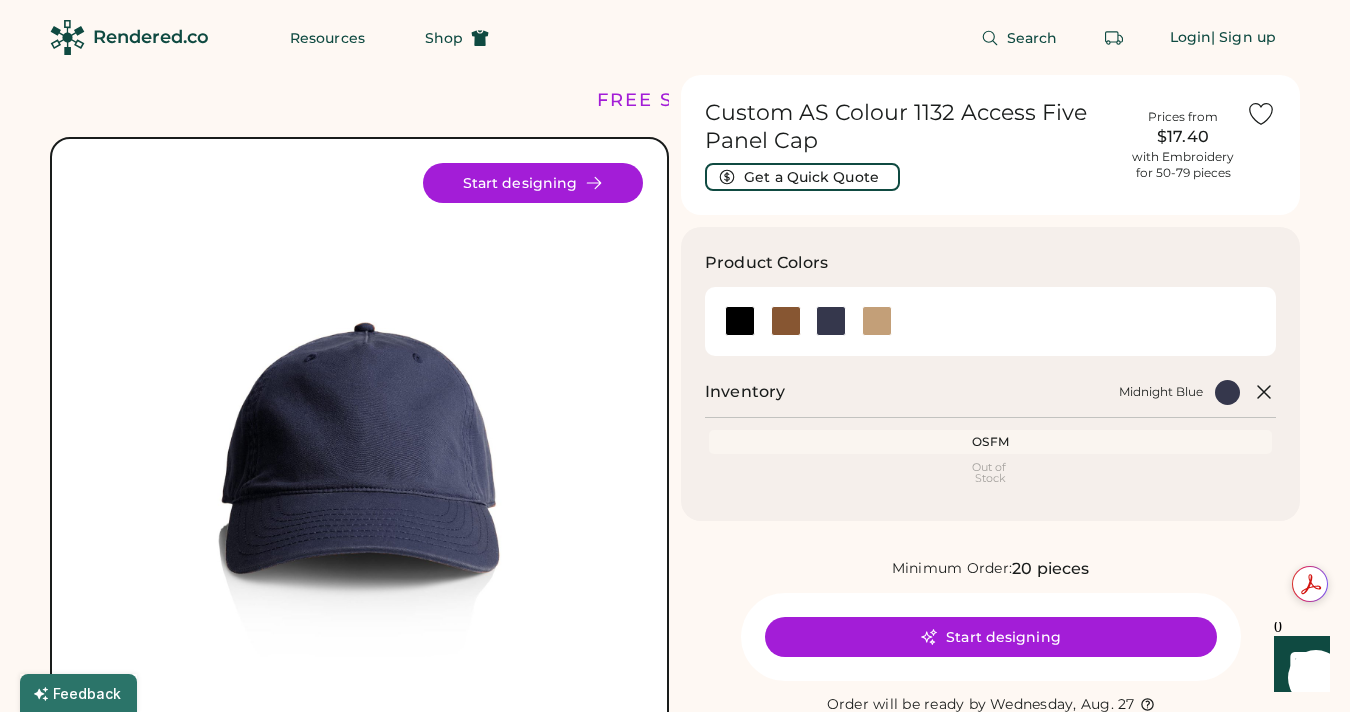 click on "Rendered.co" at bounding box center [151, 37] 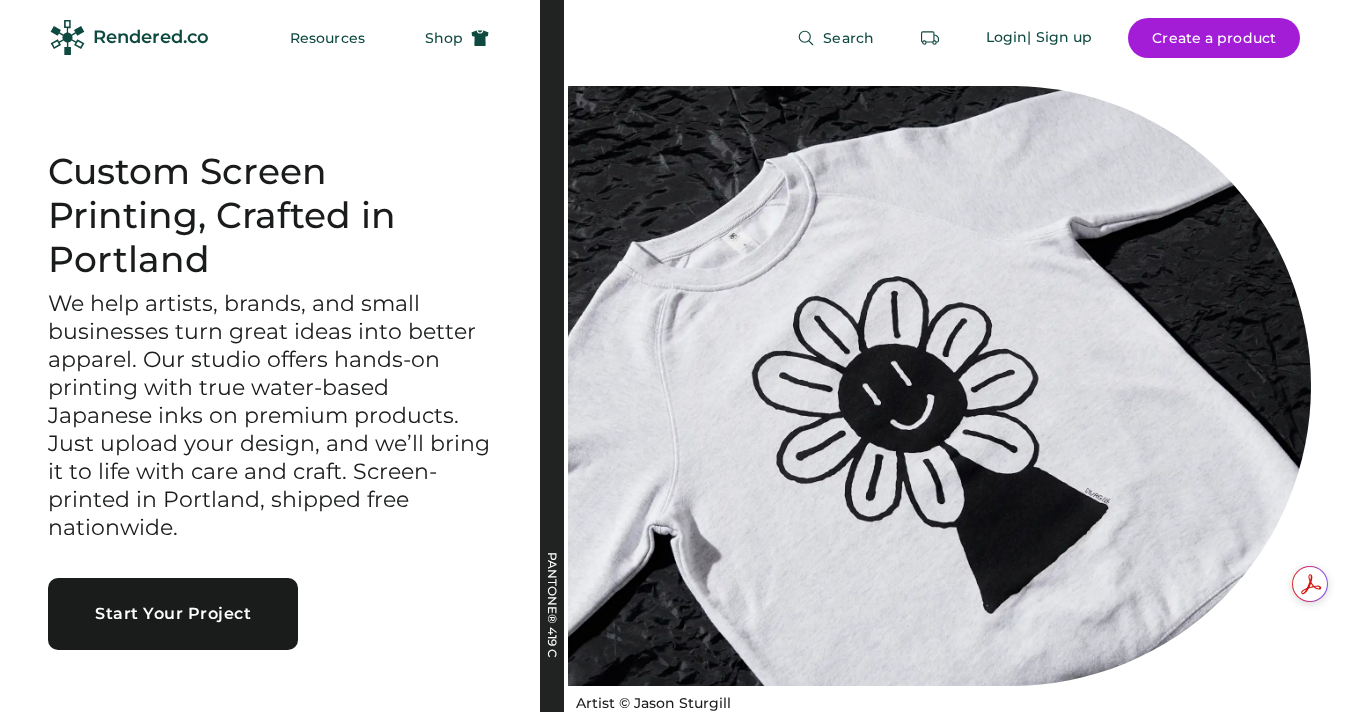 scroll, scrollTop: 0, scrollLeft: 0, axis: both 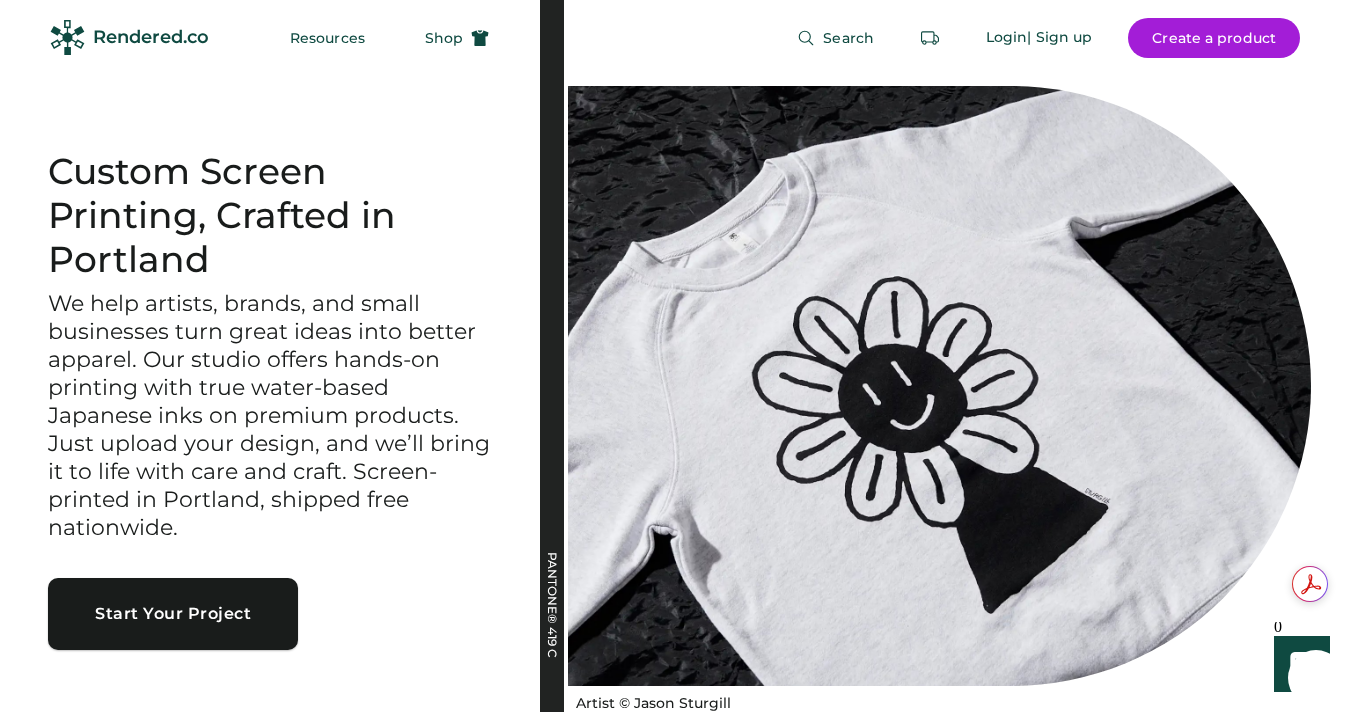 click on "Start Your Project" at bounding box center (173, 614) 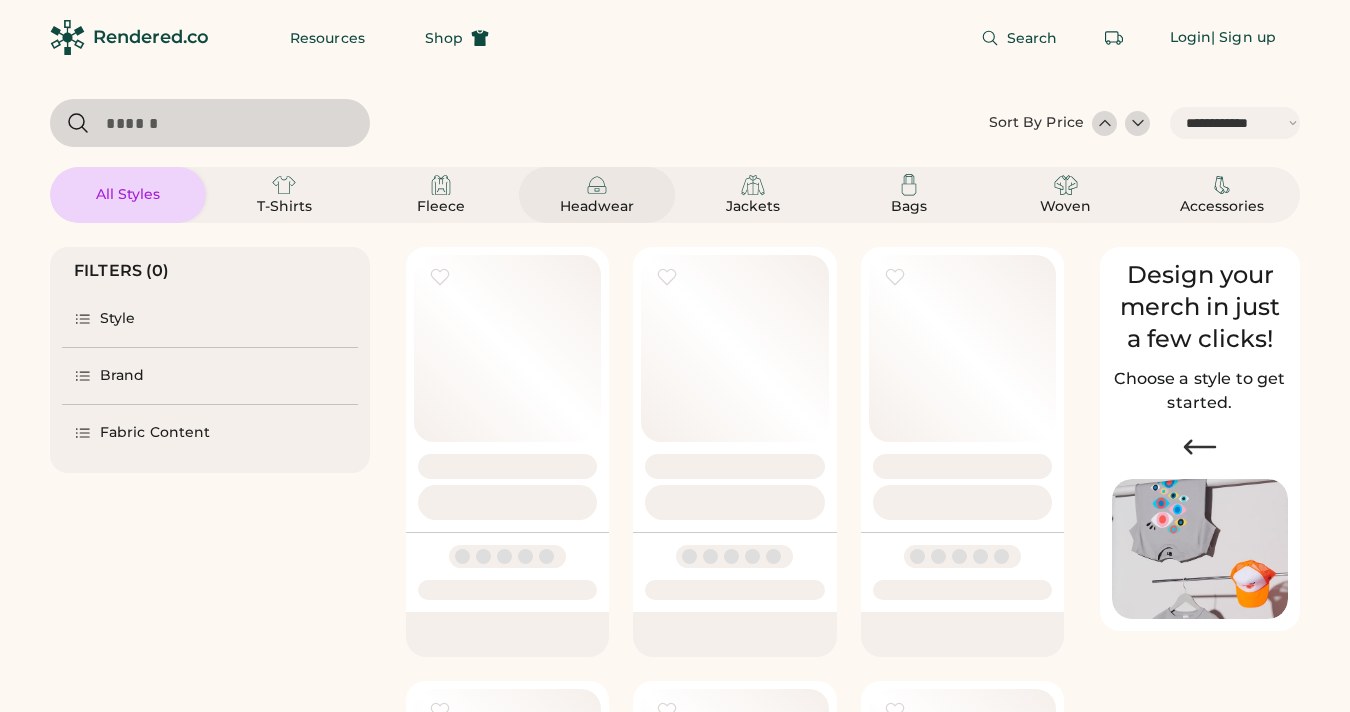 select on "*****" 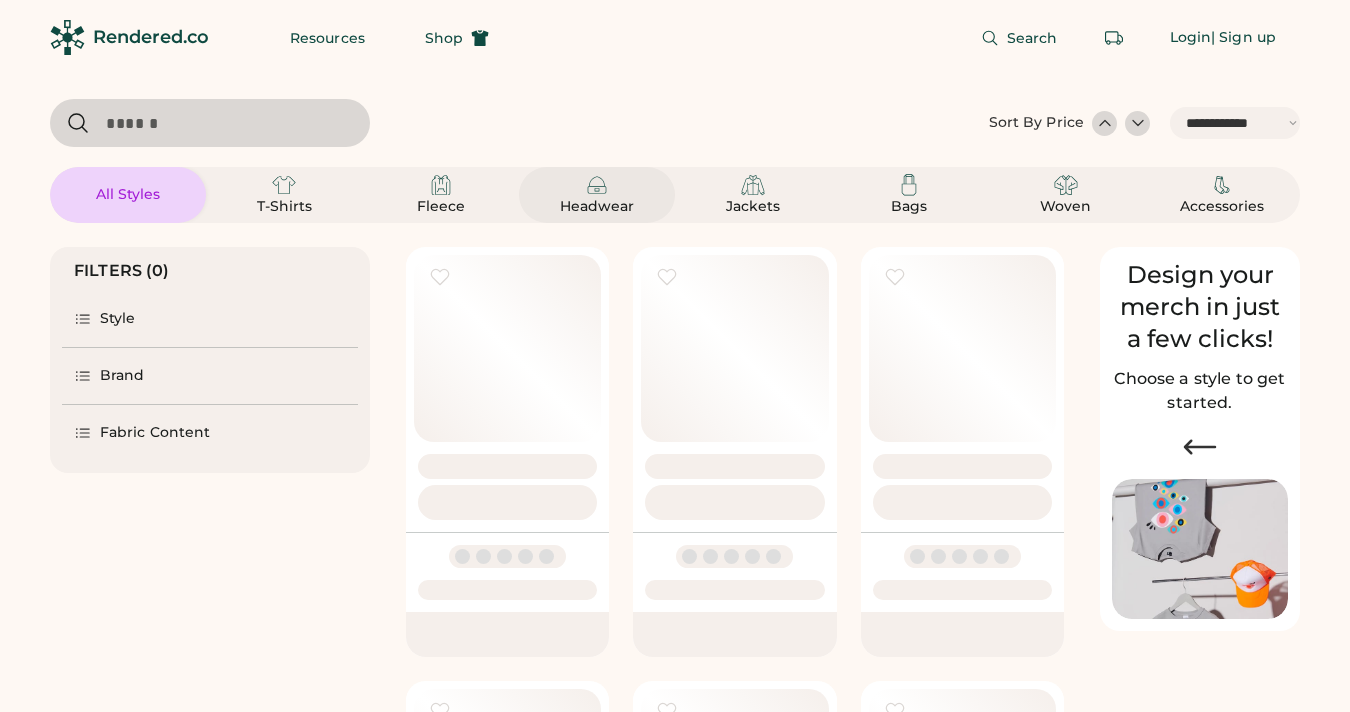 scroll, scrollTop: 0, scrollLeft: 0, axis: both 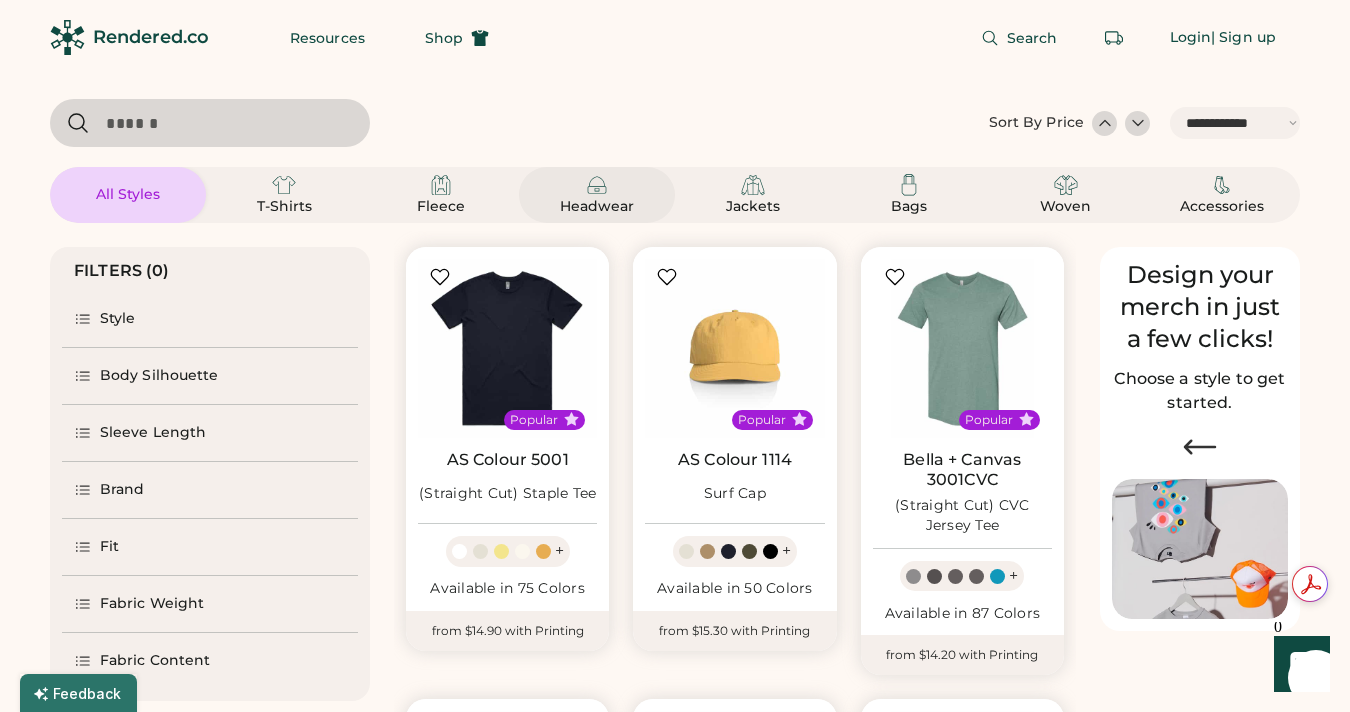 click on "Headwear" at bounding box center (597, 207) 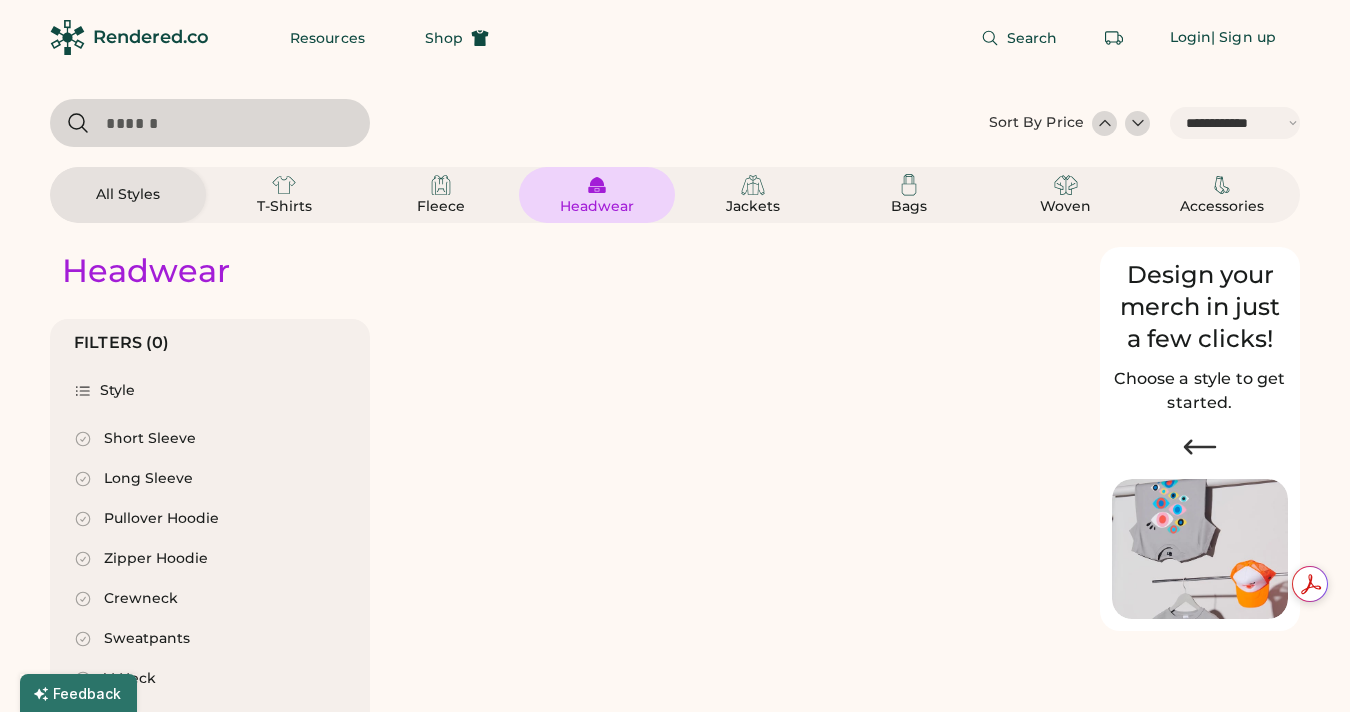 select on "*" 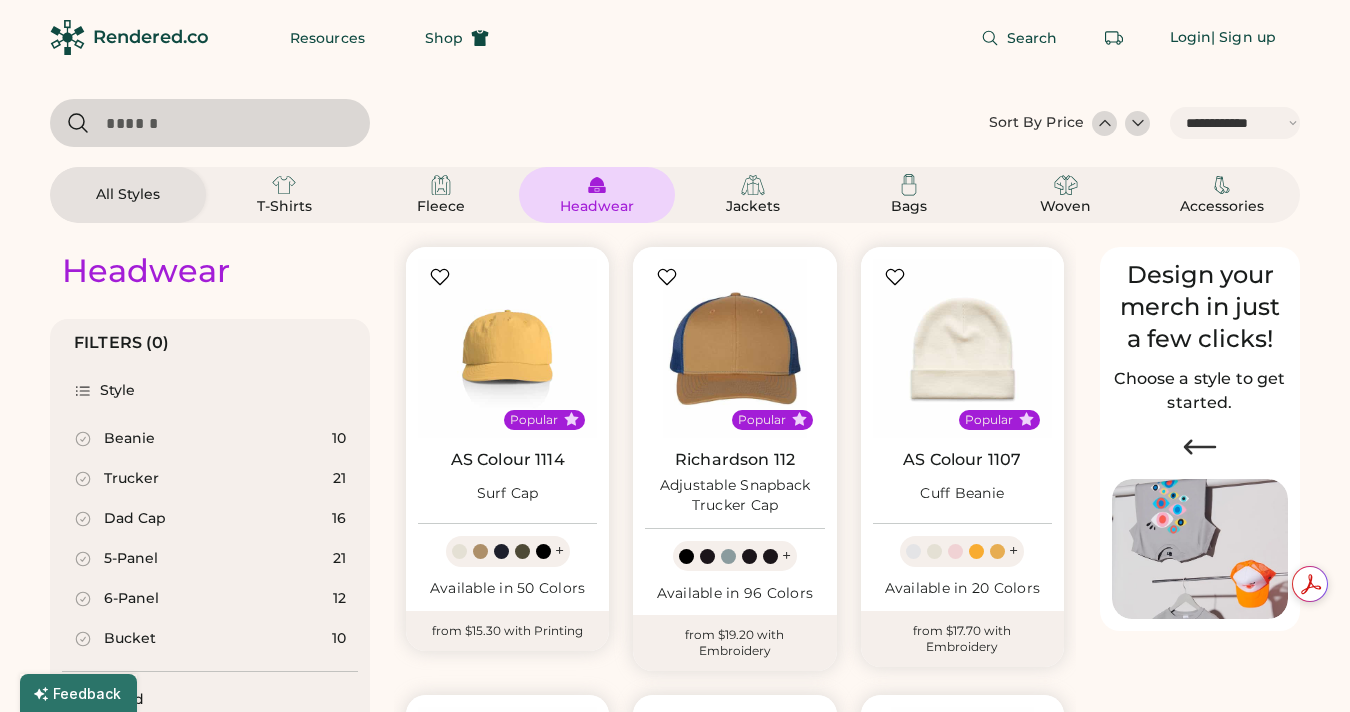 scroll, scrollTop: 0, scrollLeft: 0, axis: both 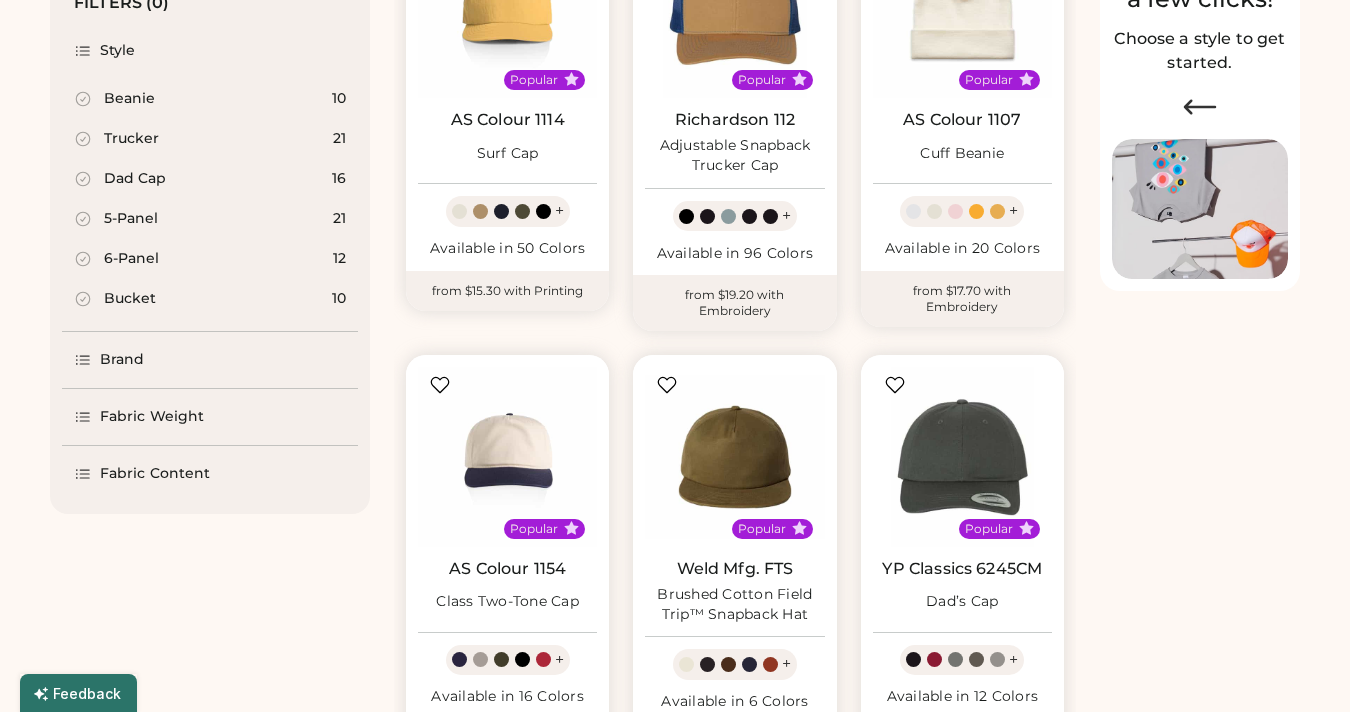 select on "*****" 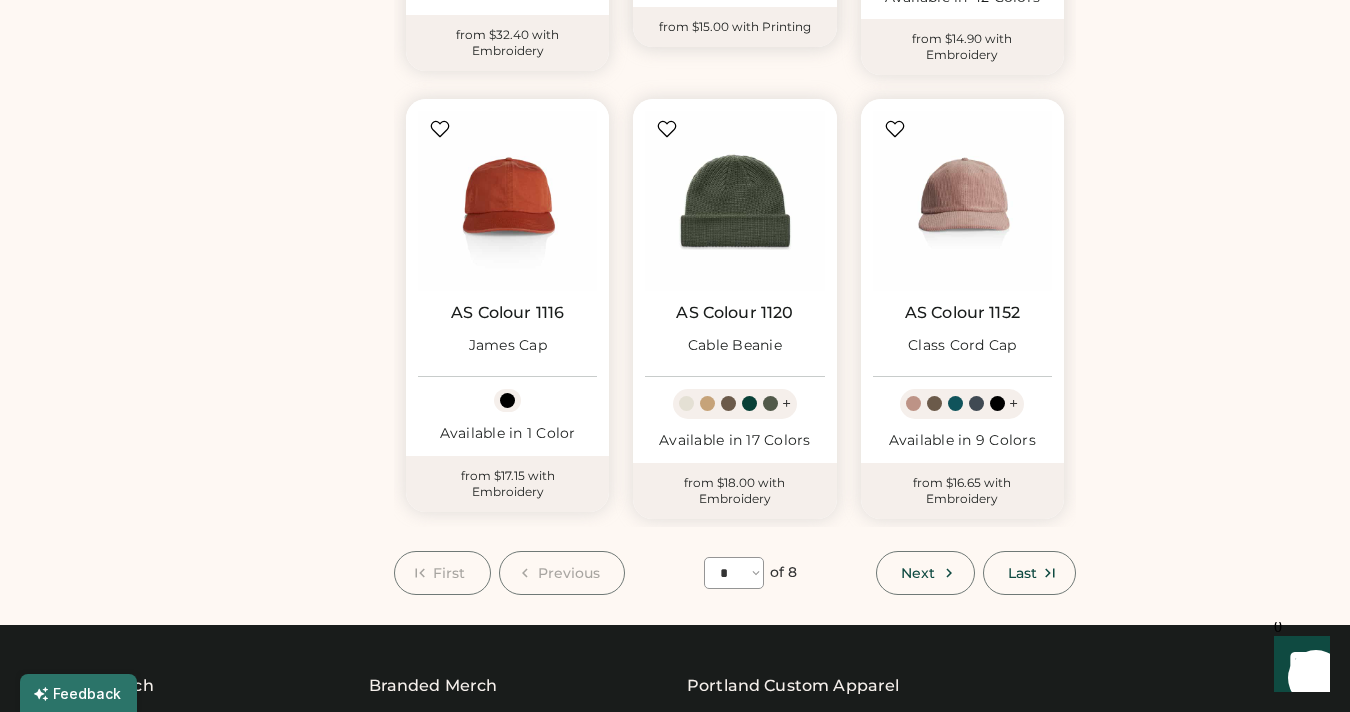 scroll, scrollTop: 1498, scrollLeft: 0, axis: vertical 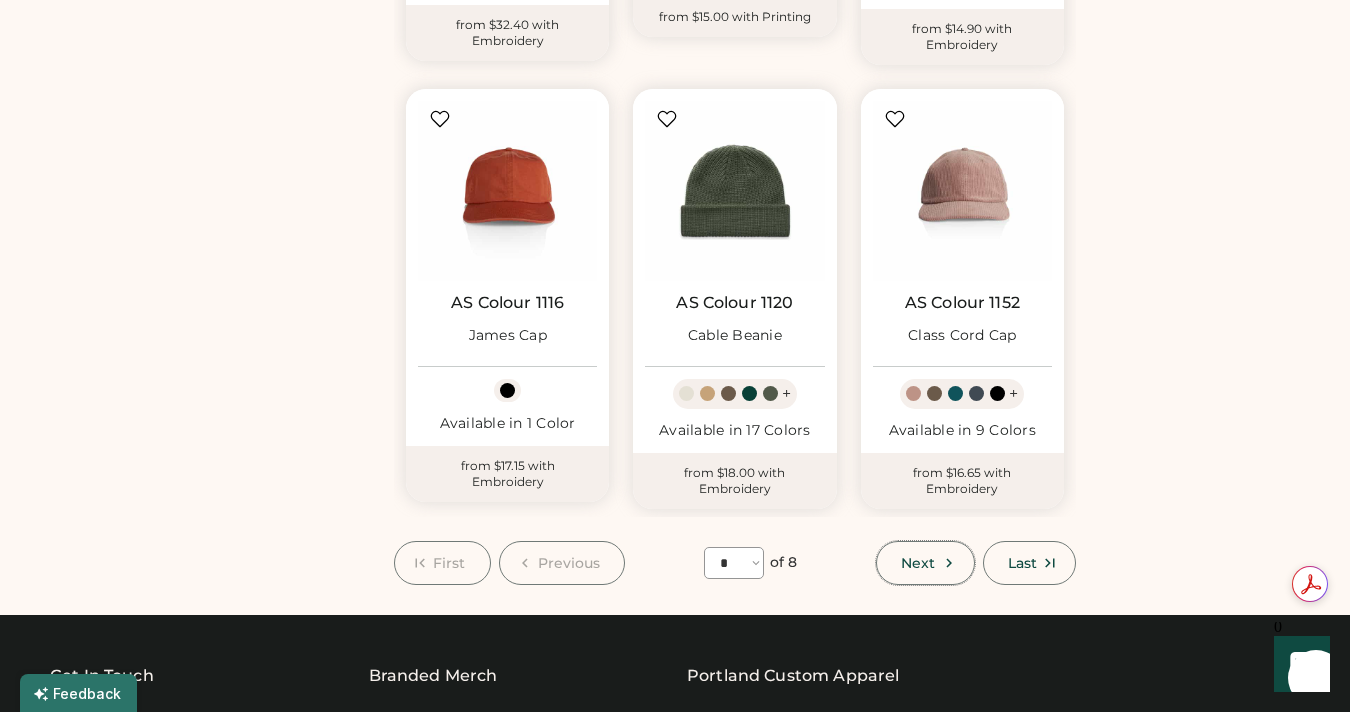 click on "Next" at bounding box center (918, 563) 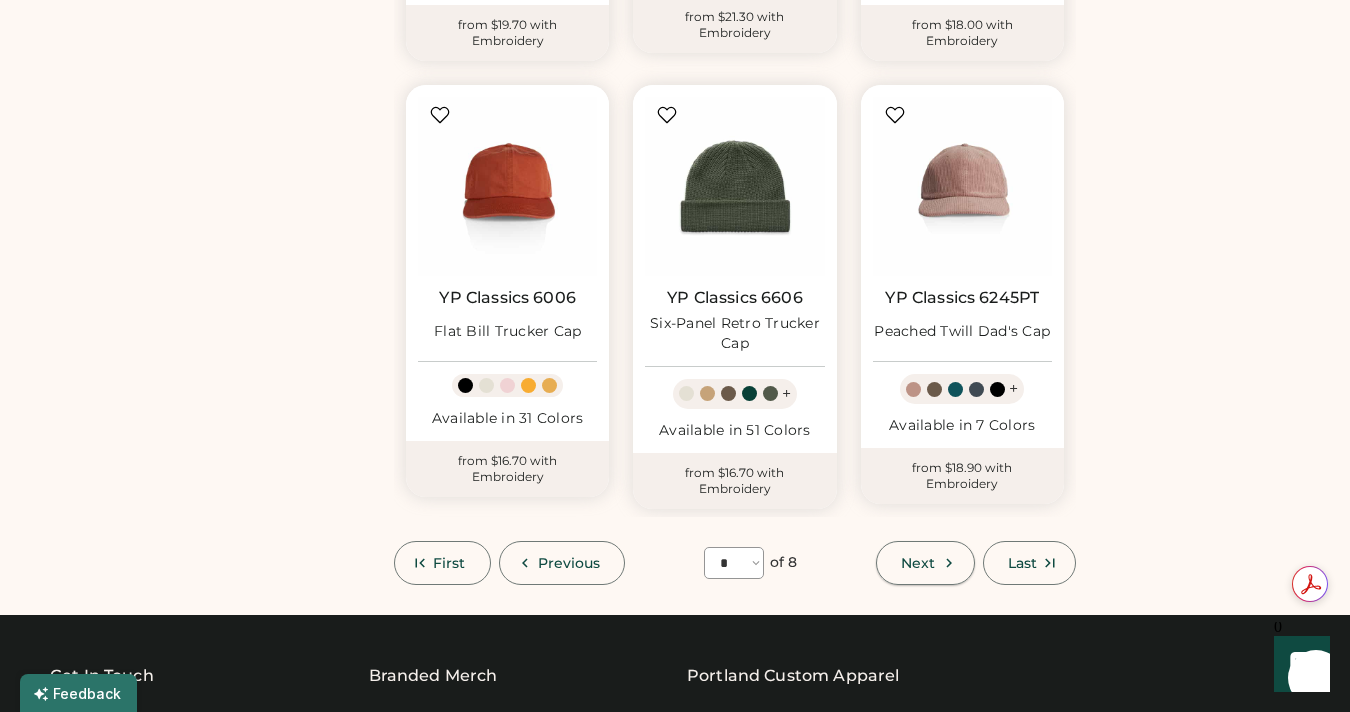 scroll, scrollTop: 87, scrollLeft: 0, axis: vertical 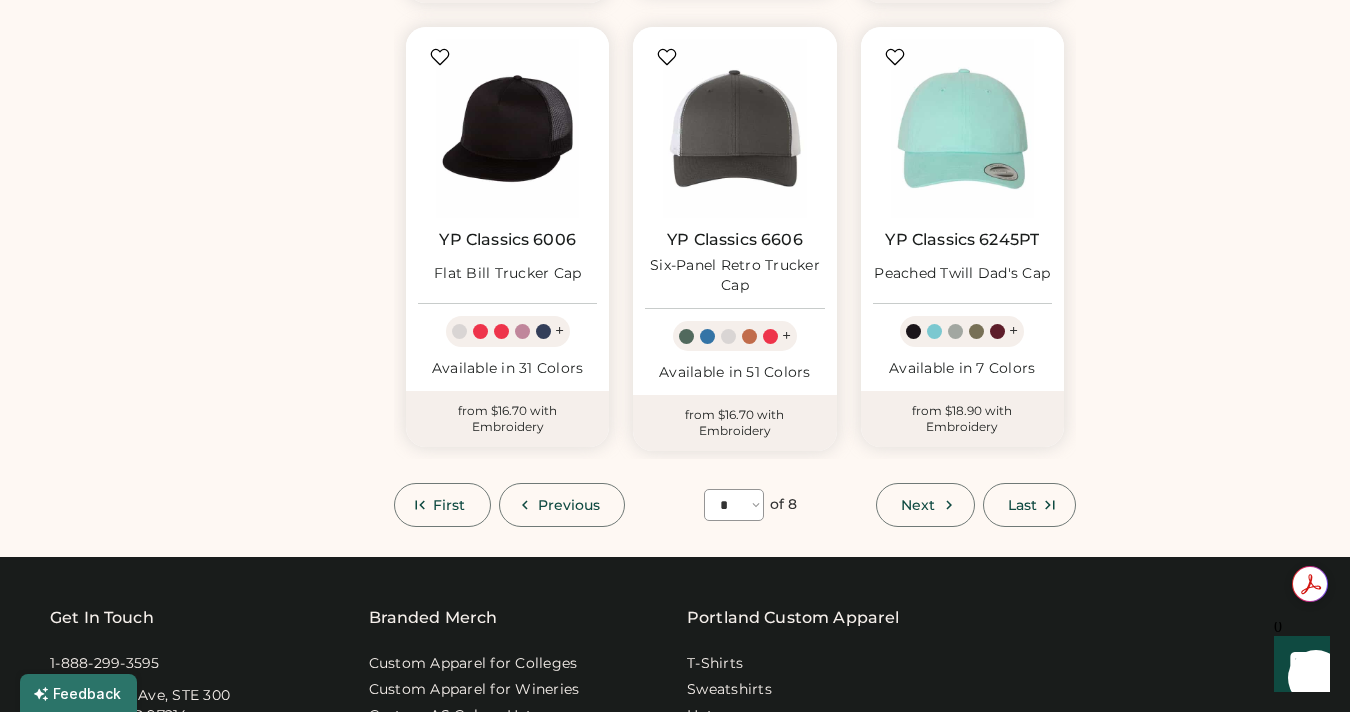 click 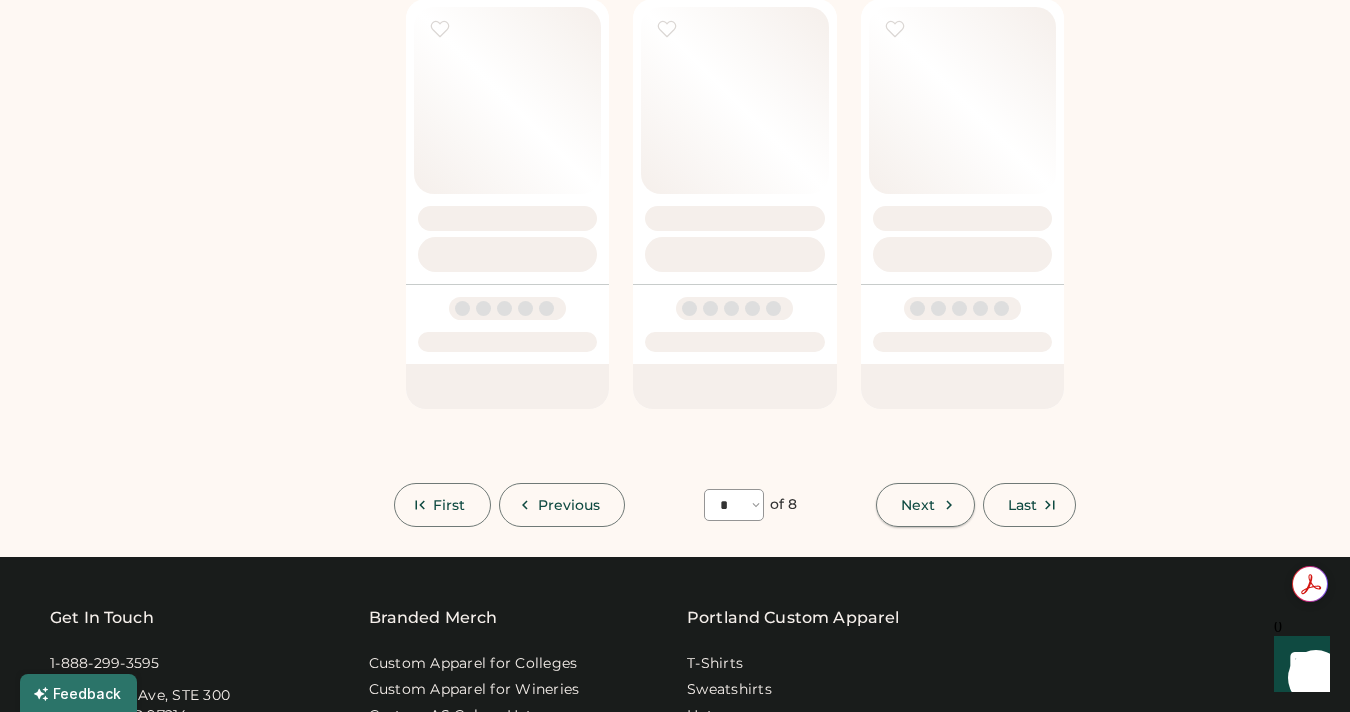 select on "*" 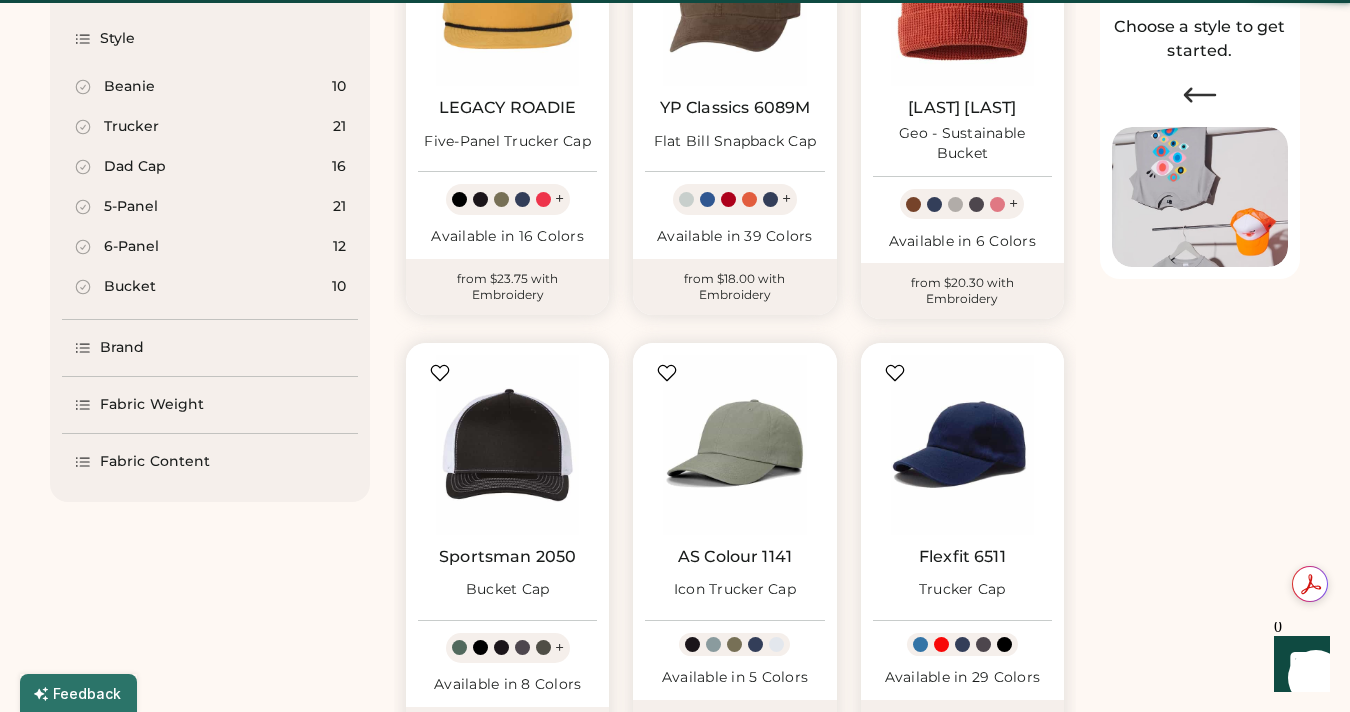 scroll, scrollTop: 87, scrollLeft: 0, axis: vertical 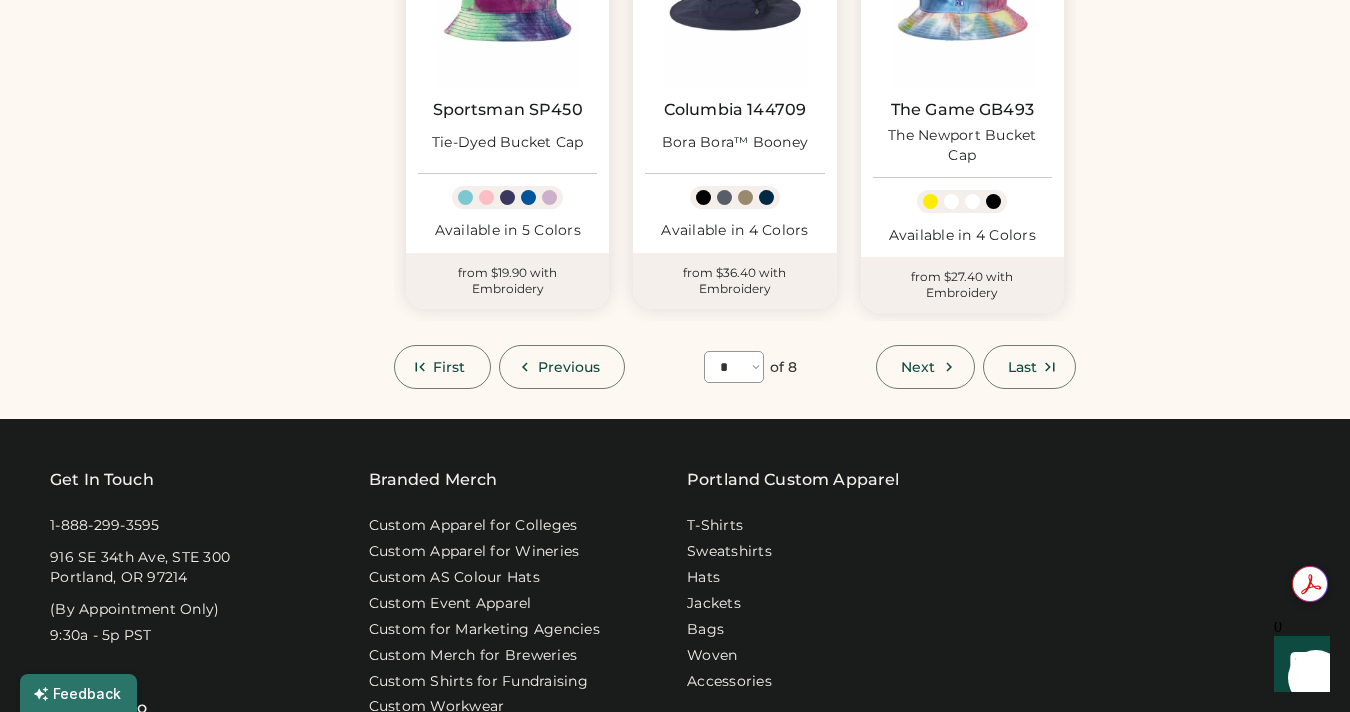 type 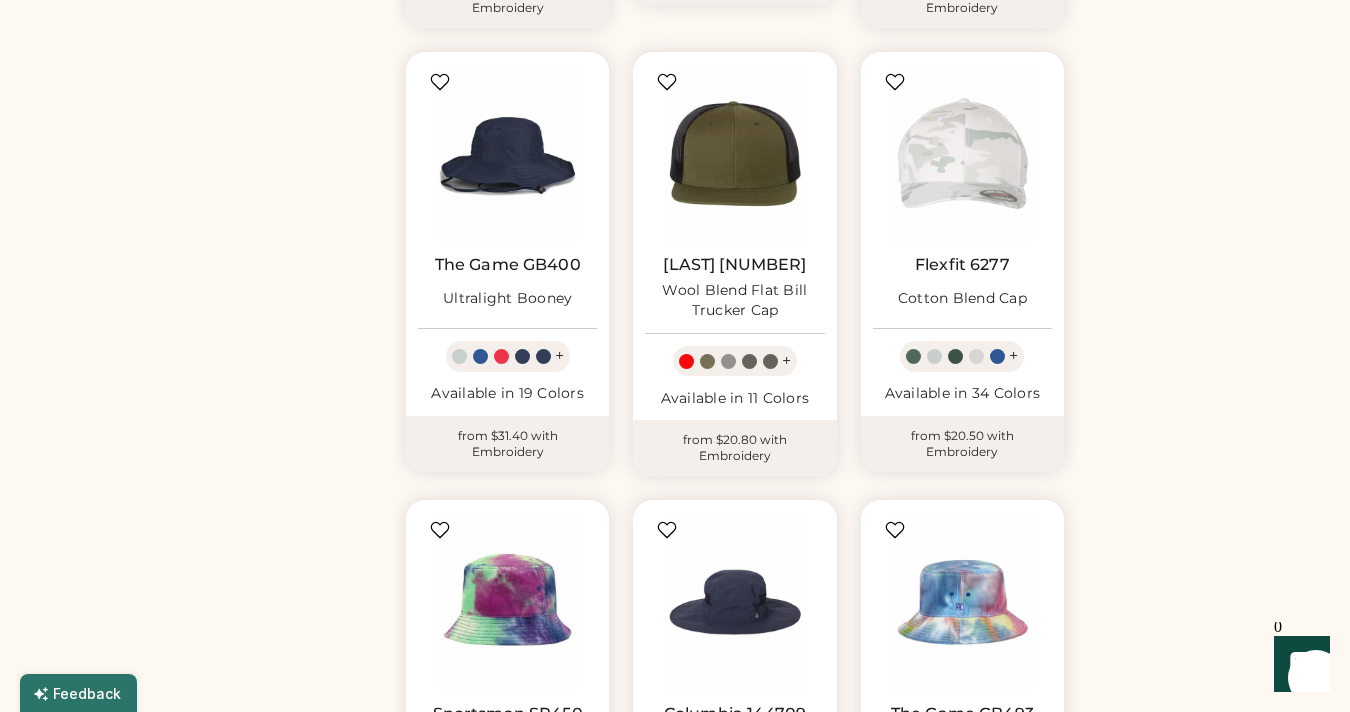 scroll, scrollTop: 1655, scrollLeft: 0, axis: vertical 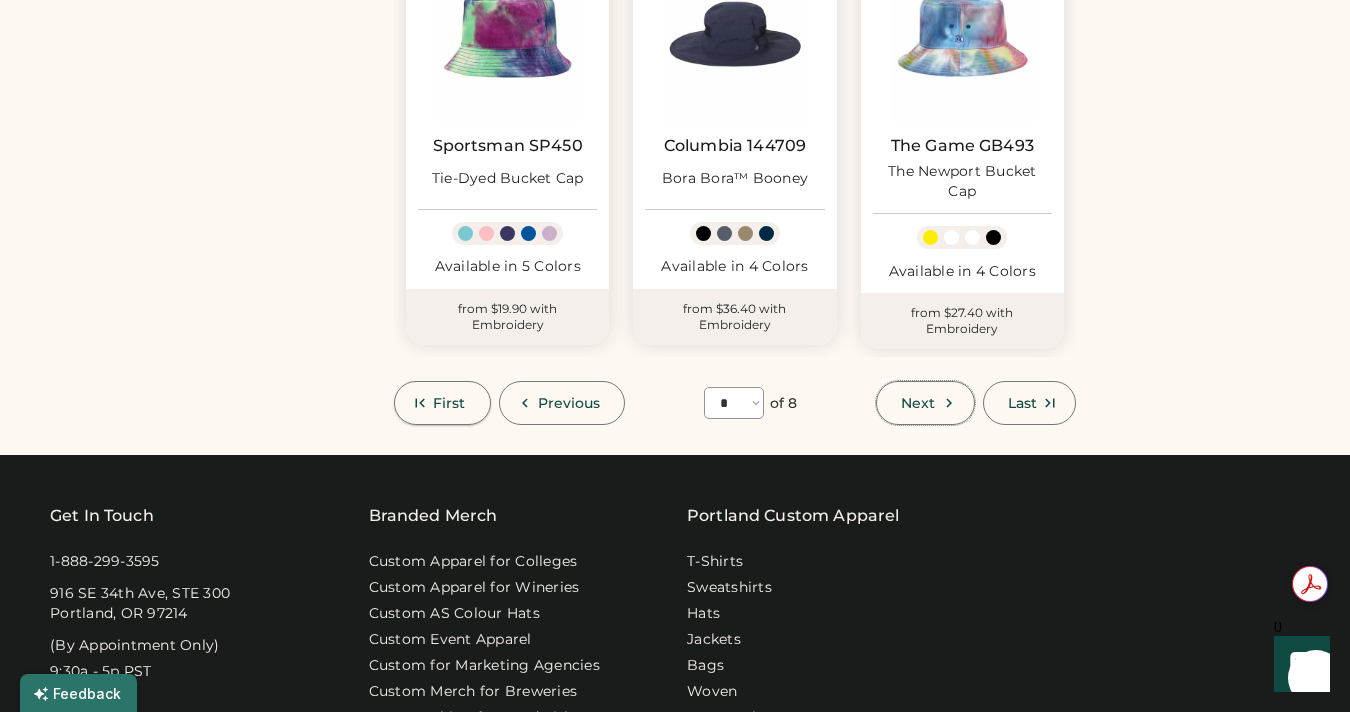 click on "First" at bounding box center [442, 403] 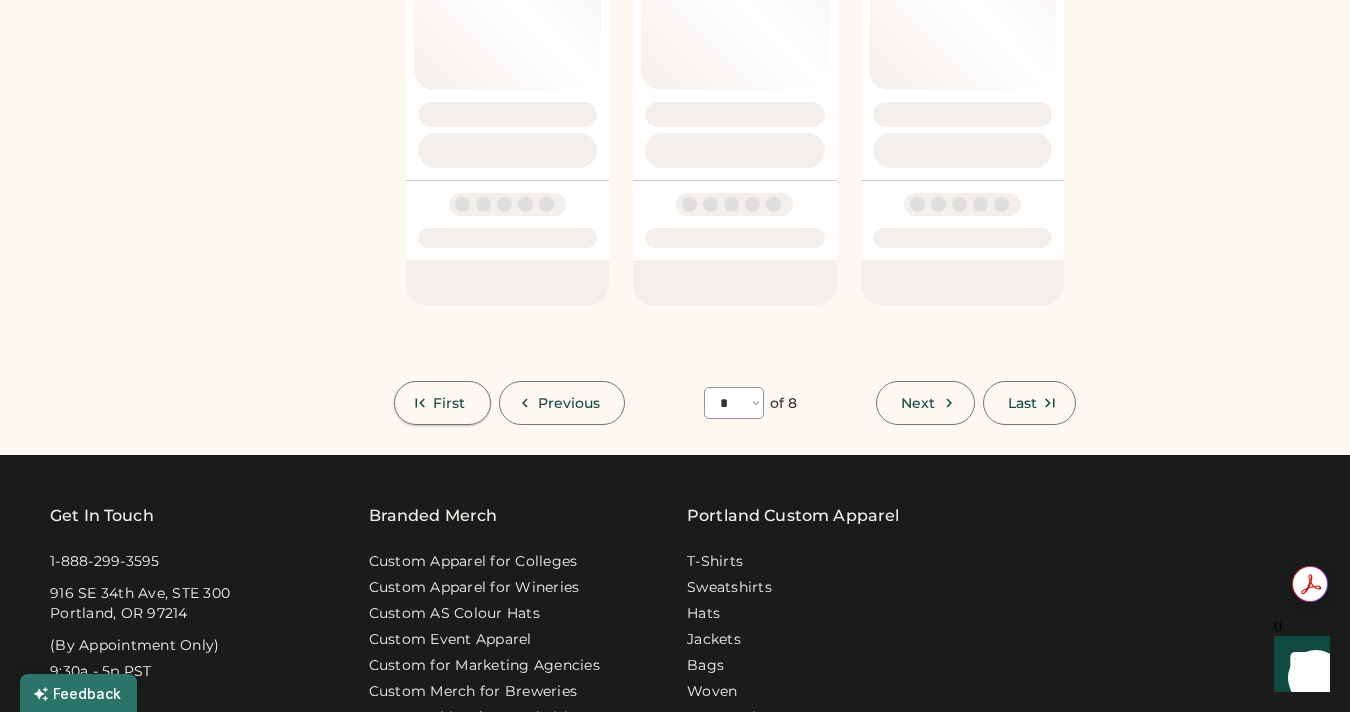select on "*" 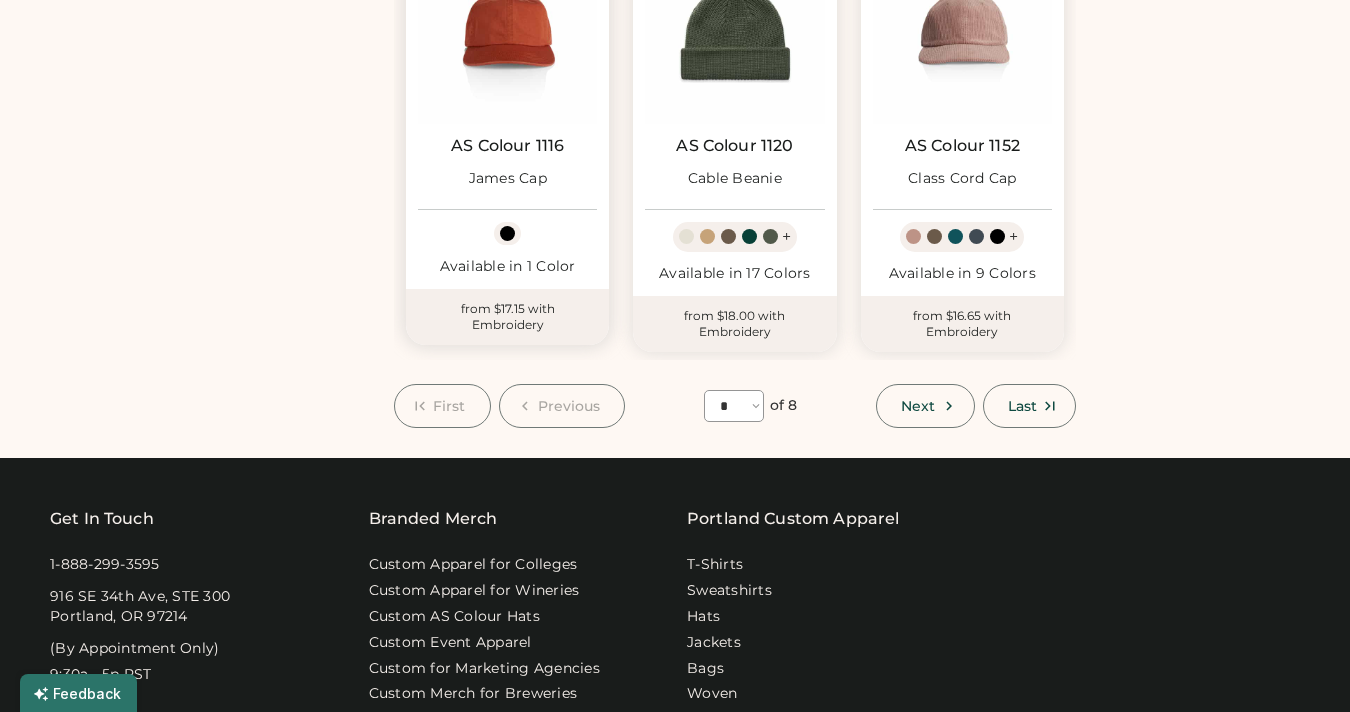 scroll, scrollTop: 760, scrollLeft: 0, axis: vertical 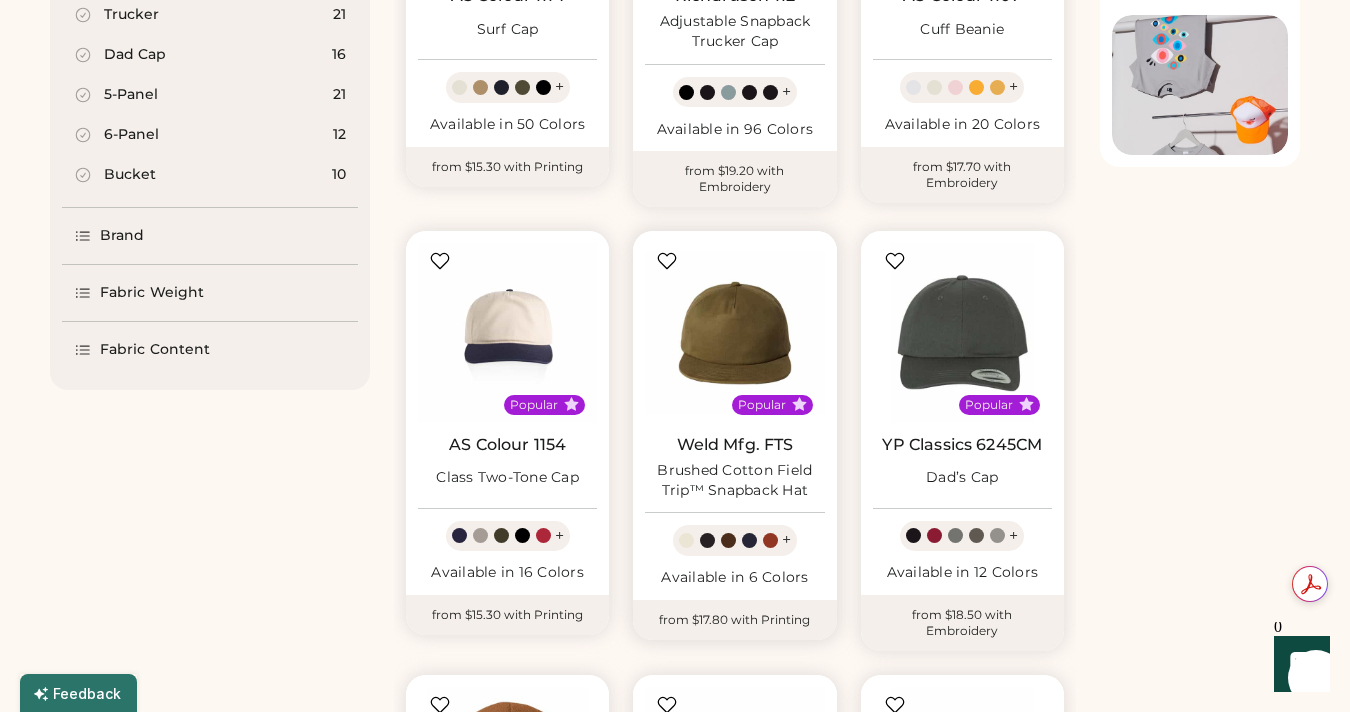 click on "Weld Mfg. FTS Brushed Cotton Field Trip™ Snapback Hat" at bounding box center (734, 468) 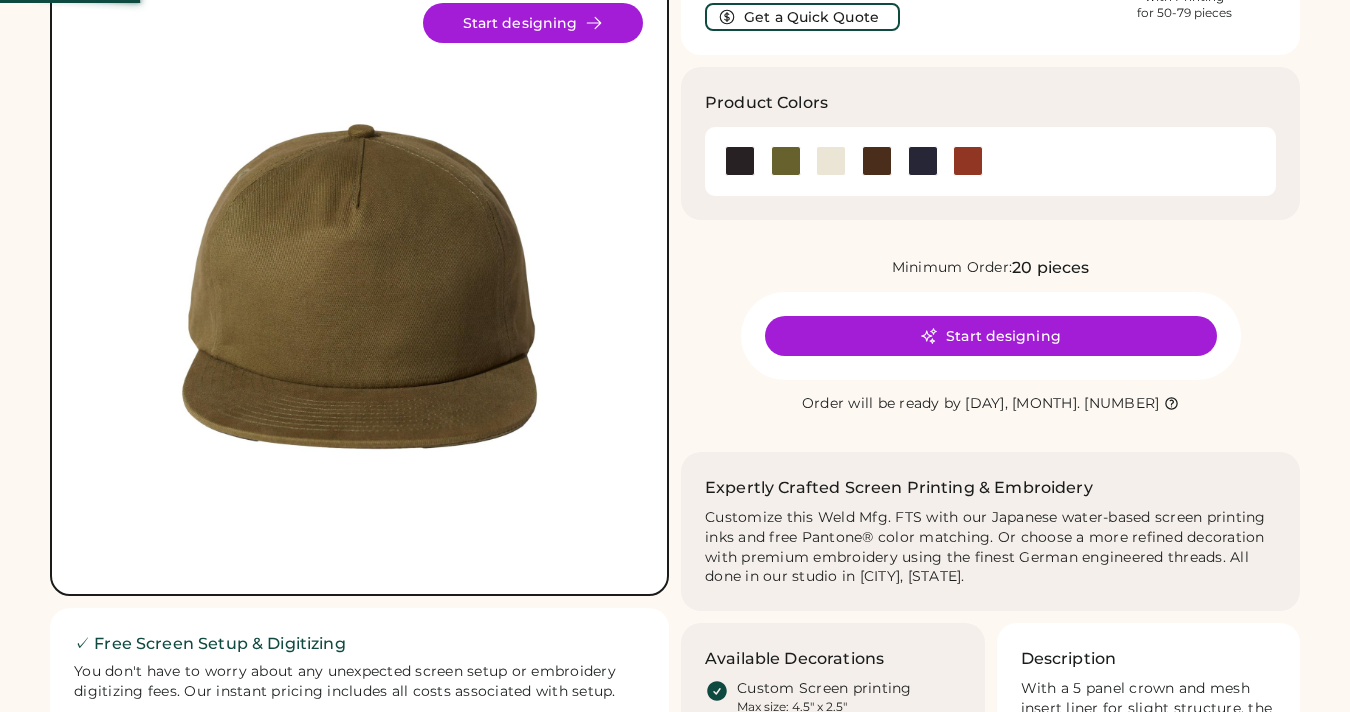 scroll, scrollTop: 0, scrollLeft: 0, axis: both 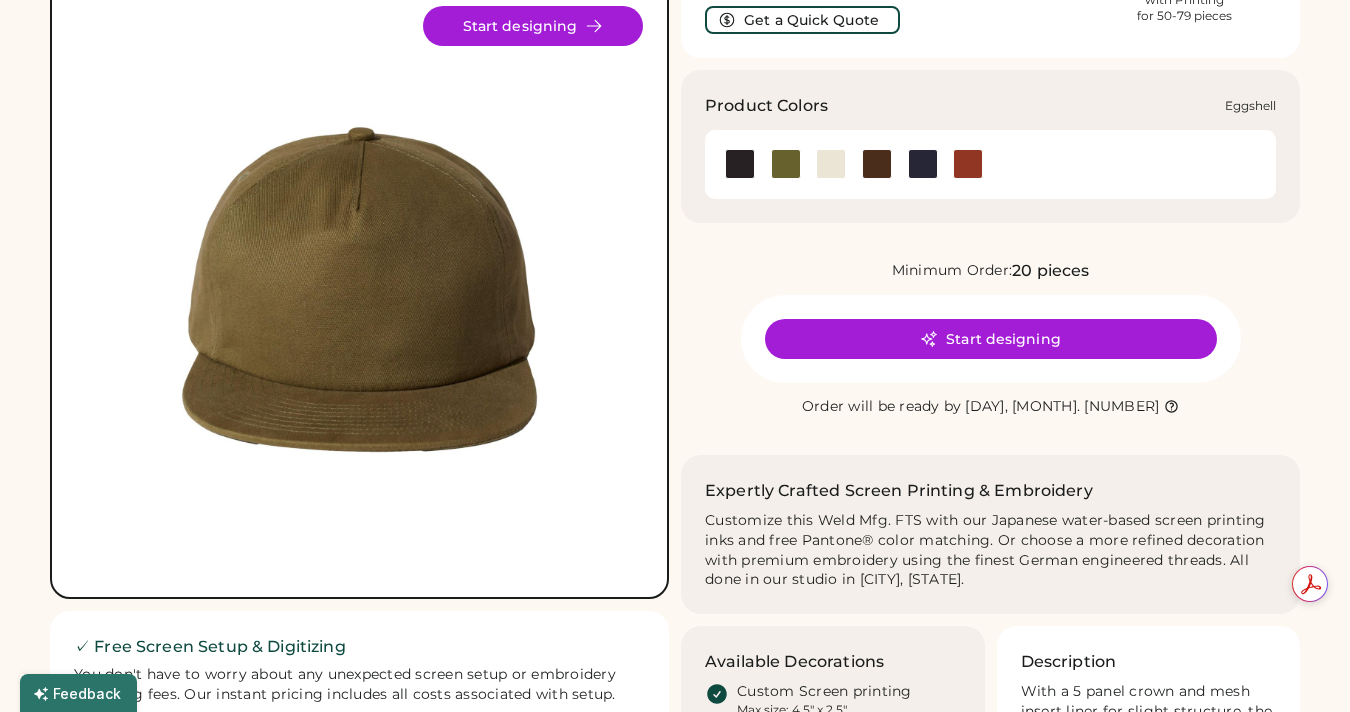 click at bounding box center (831, 164) 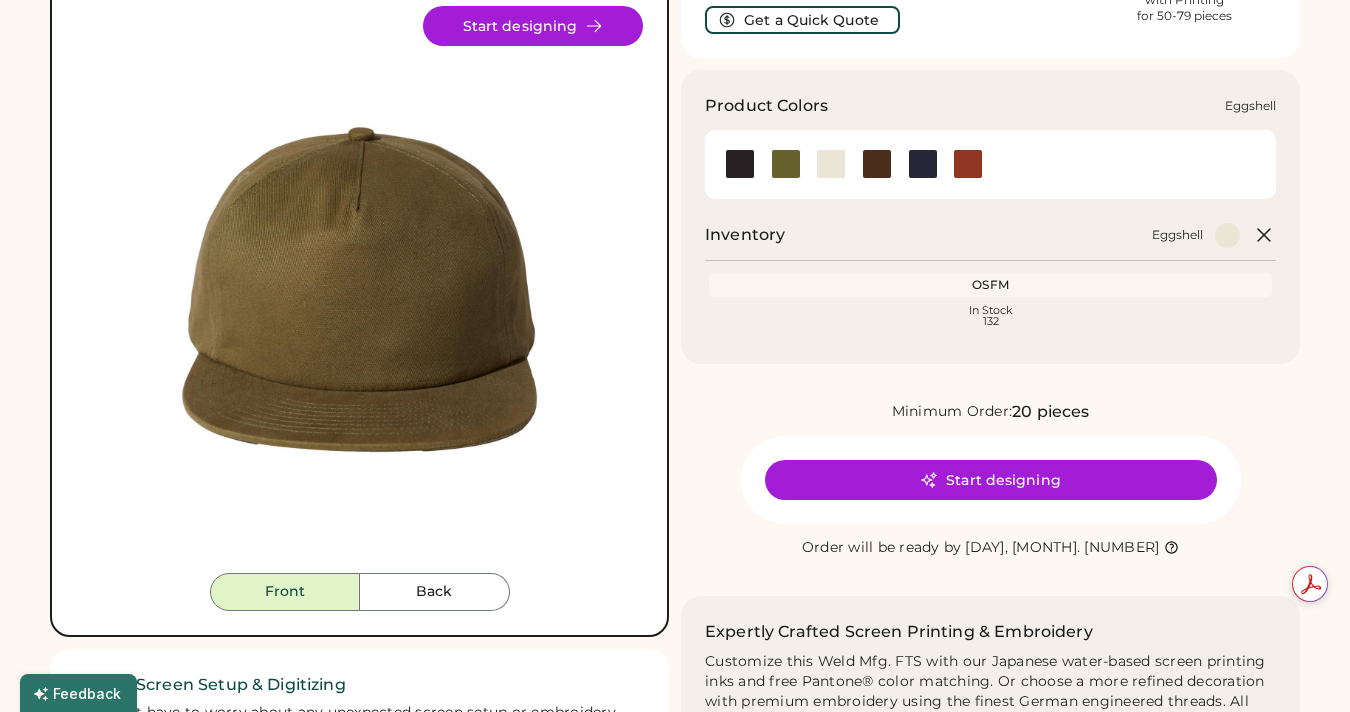 scroll, scrollTop: 0, scrollLeft: 0, axis: both 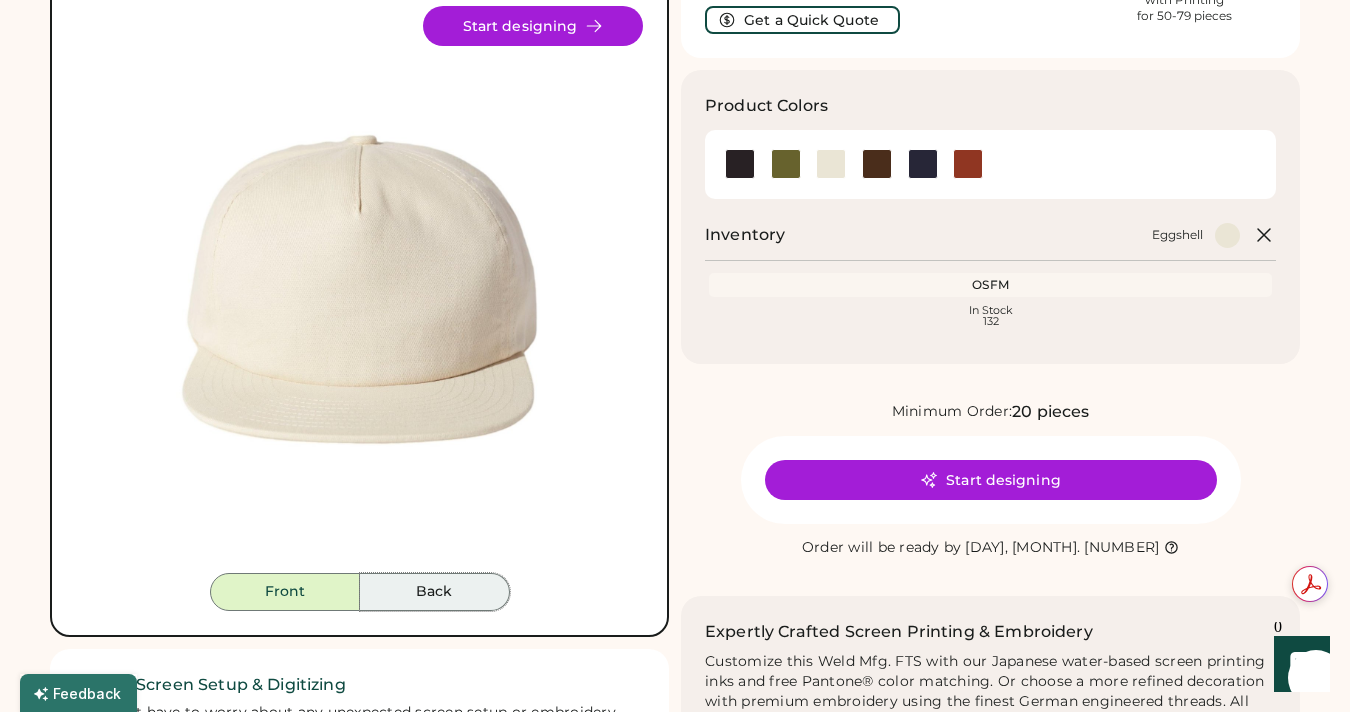 click on "Back" at bounding box center (435, 592) 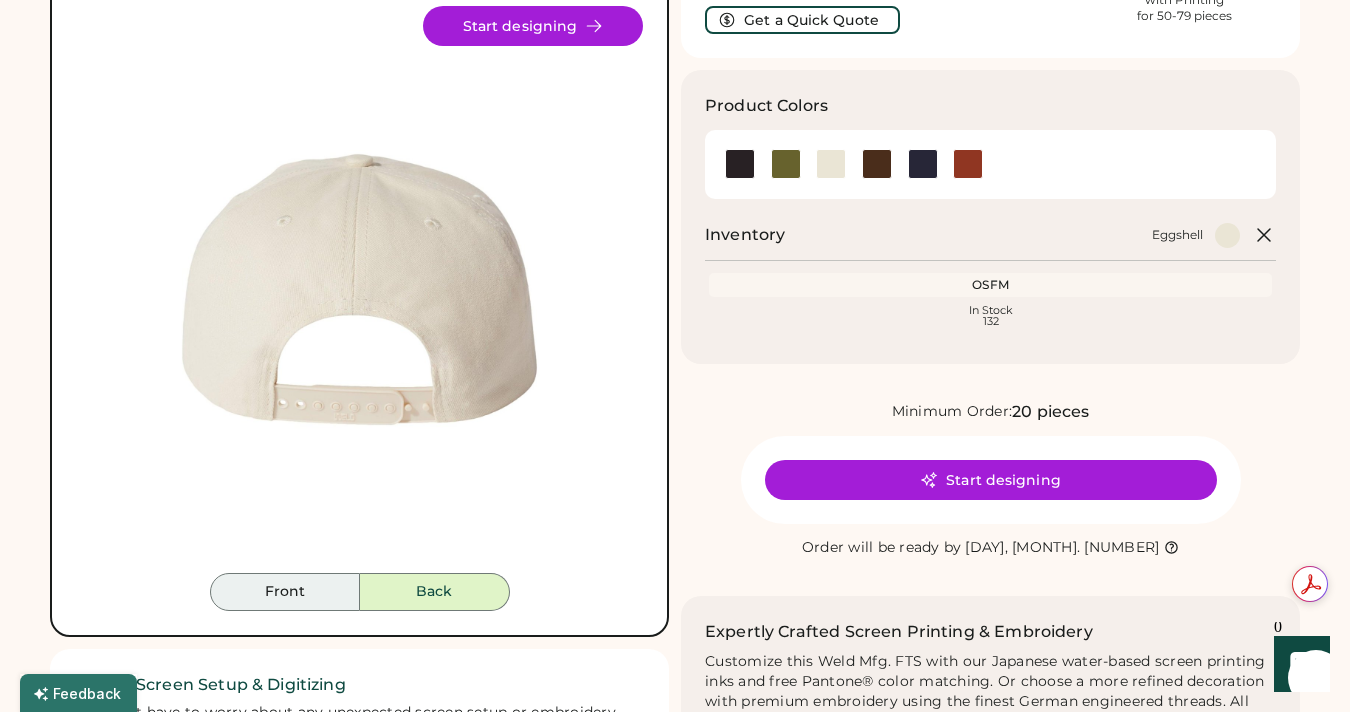 click on "Front" at bounding box center [285, 592] 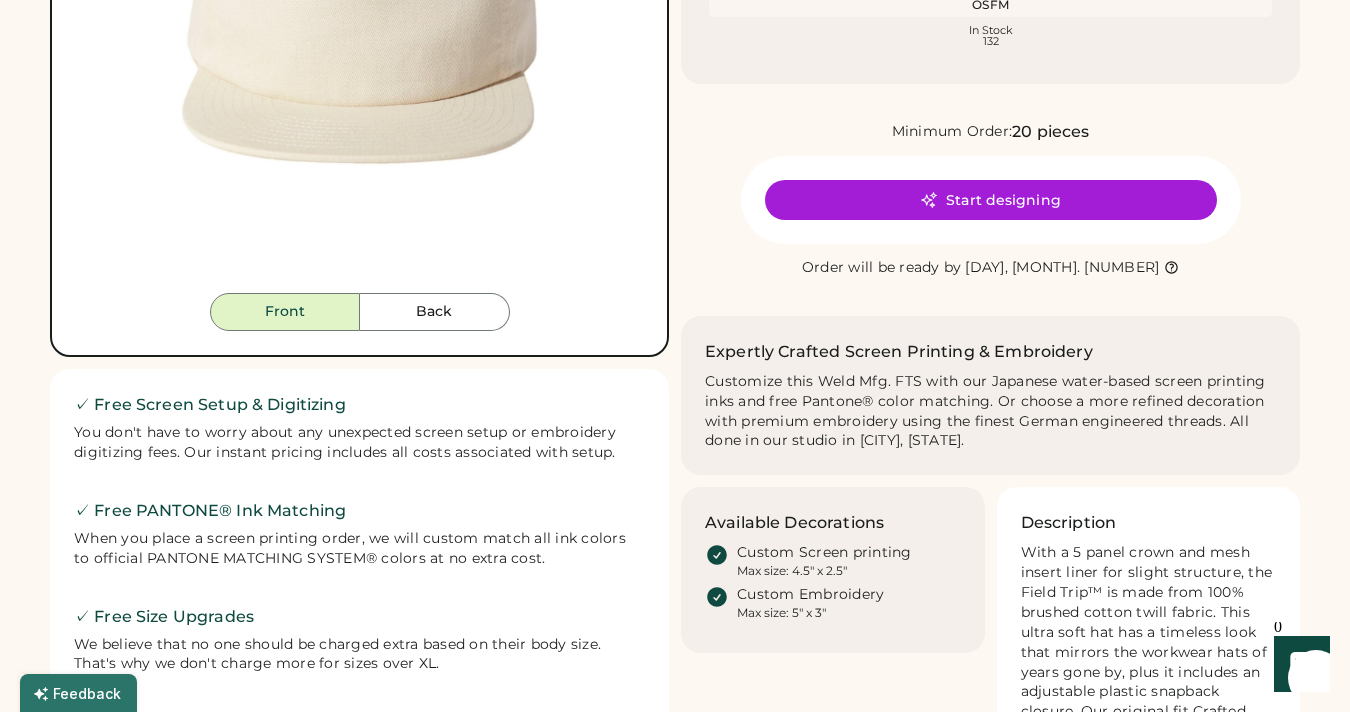 scroll, scrollTop: 0, scrollLeft: 0, axis: both 